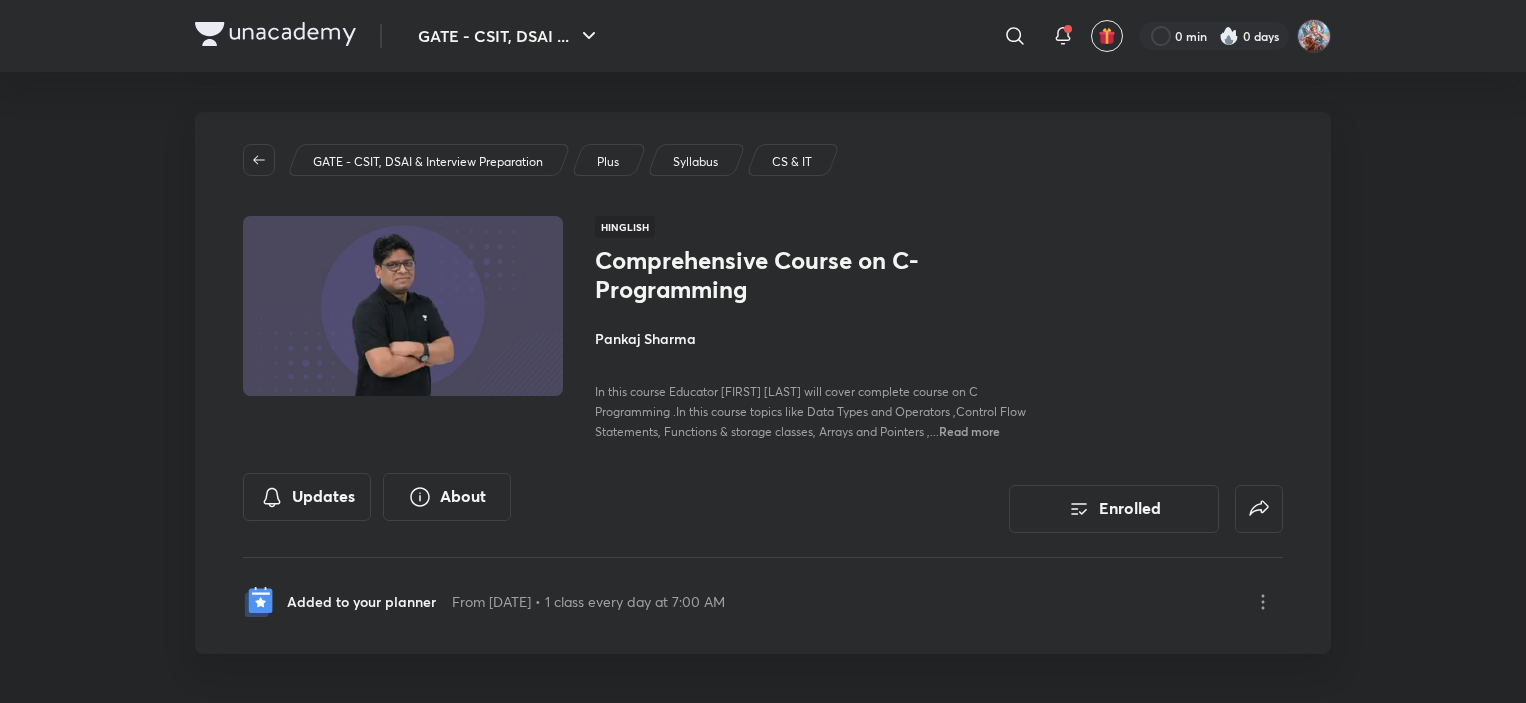 scroll, scrollTop: 0, scrollLeft: 0, axis: both 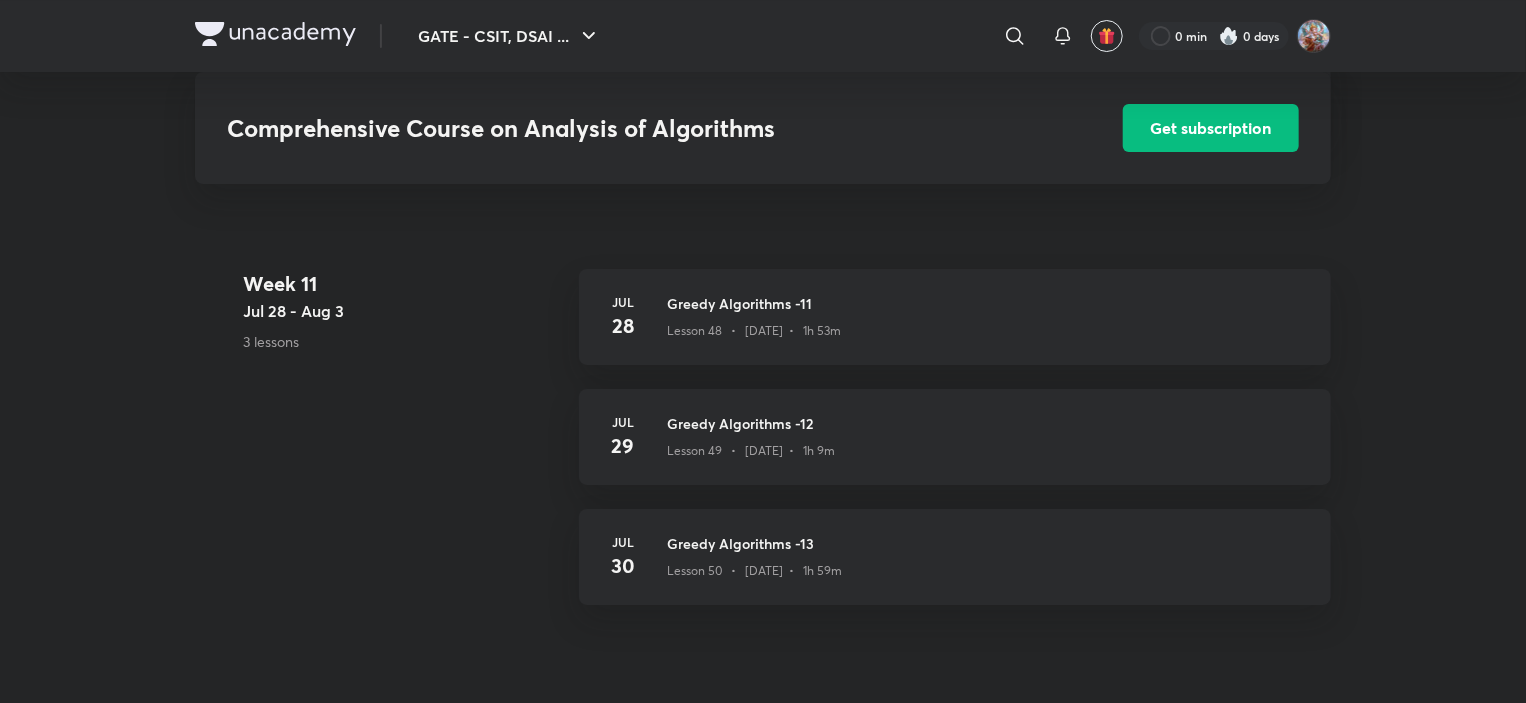 click on "Week 11 Jul 28 - Aug 3 3 lessons Jul 28 Greedy Algorithms -11 Lesson 48  •  Jul 28  •  1h 53m  Jul 29 Greedy Algorithms -12 Lesson 49  •  Jul 29  •  1h 9m  Jul 30 Greedy Algorithms -13 Lesson 50  •  Jul 30  •  1h 59m" at bounding box center (763, 449) 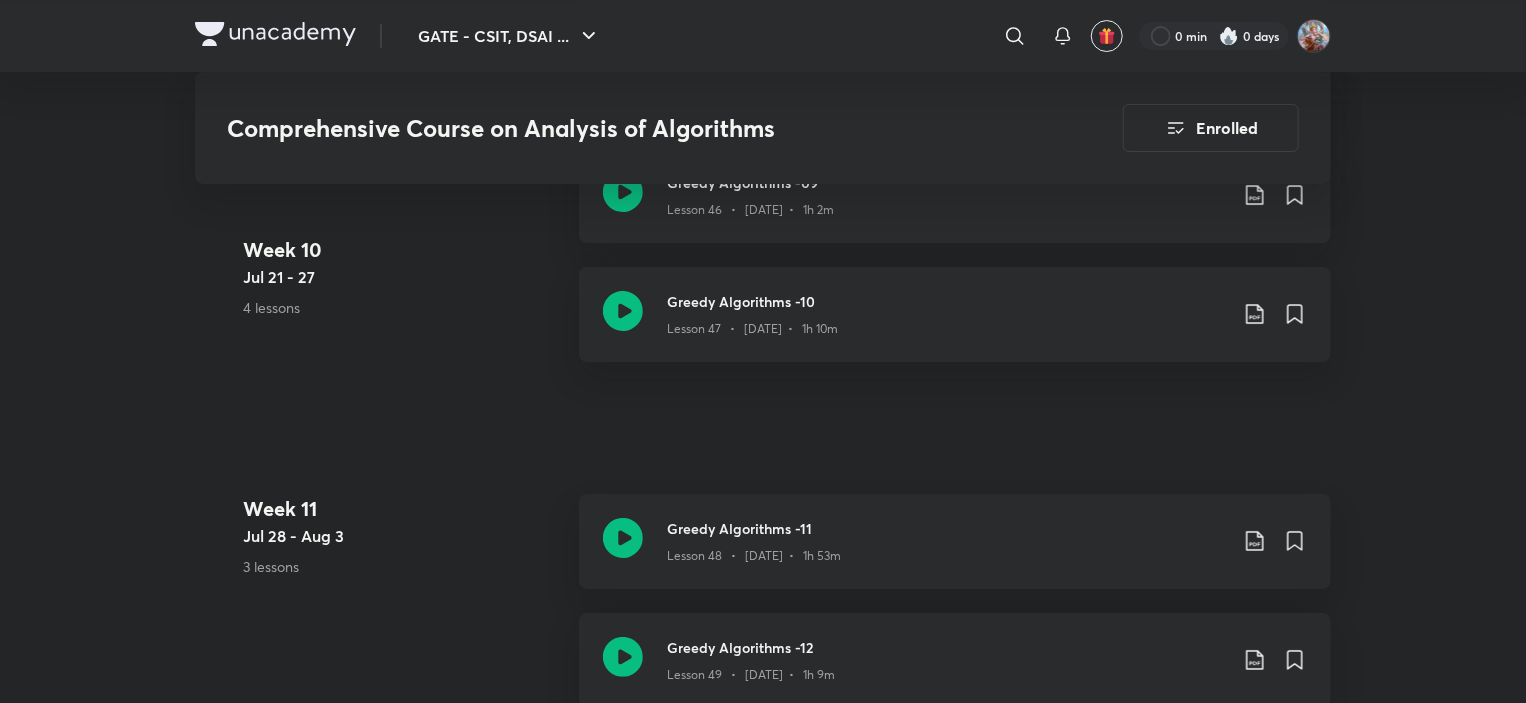 scroll, scrollTop: 7671, scrollLeft: 0, axis: vertical 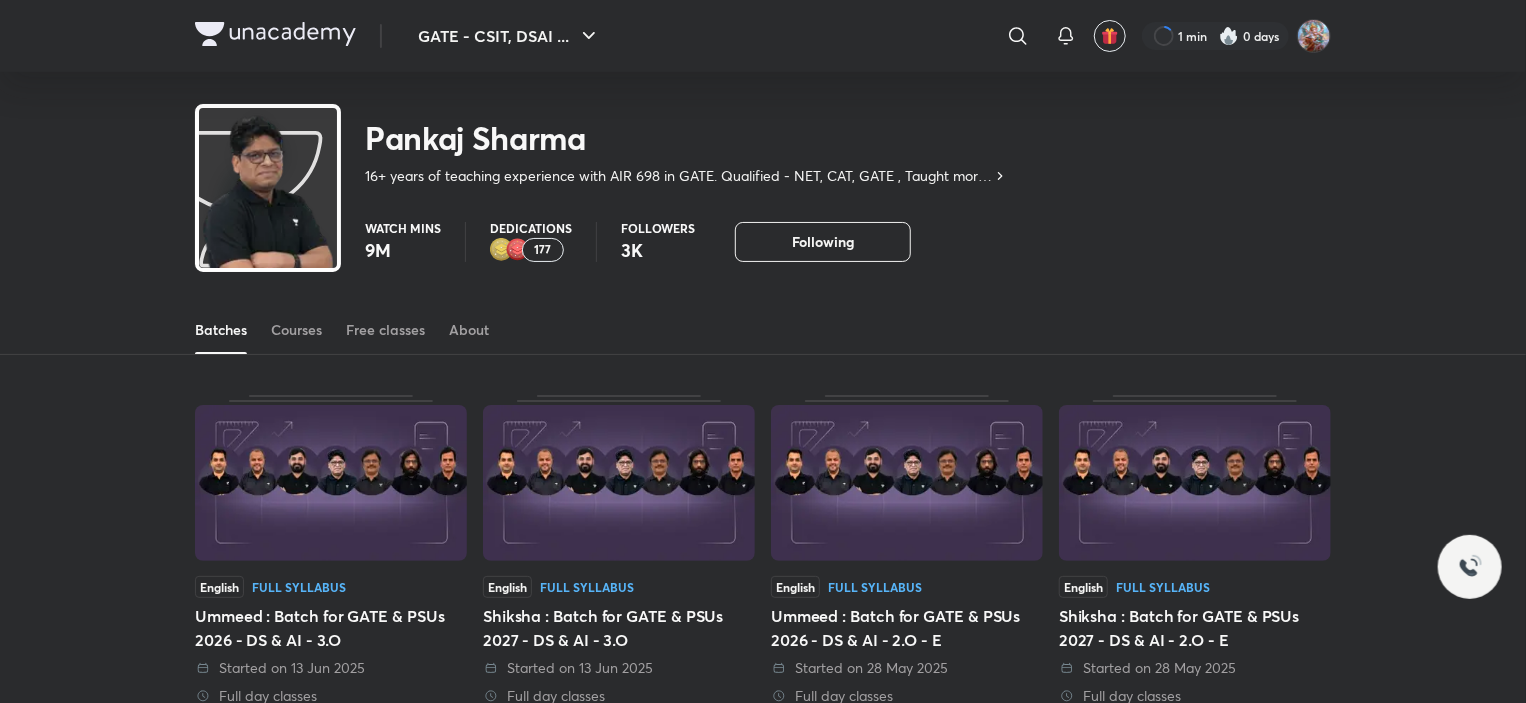 click on "Batches Courses Free classes About" at bounding box center [763, 330] 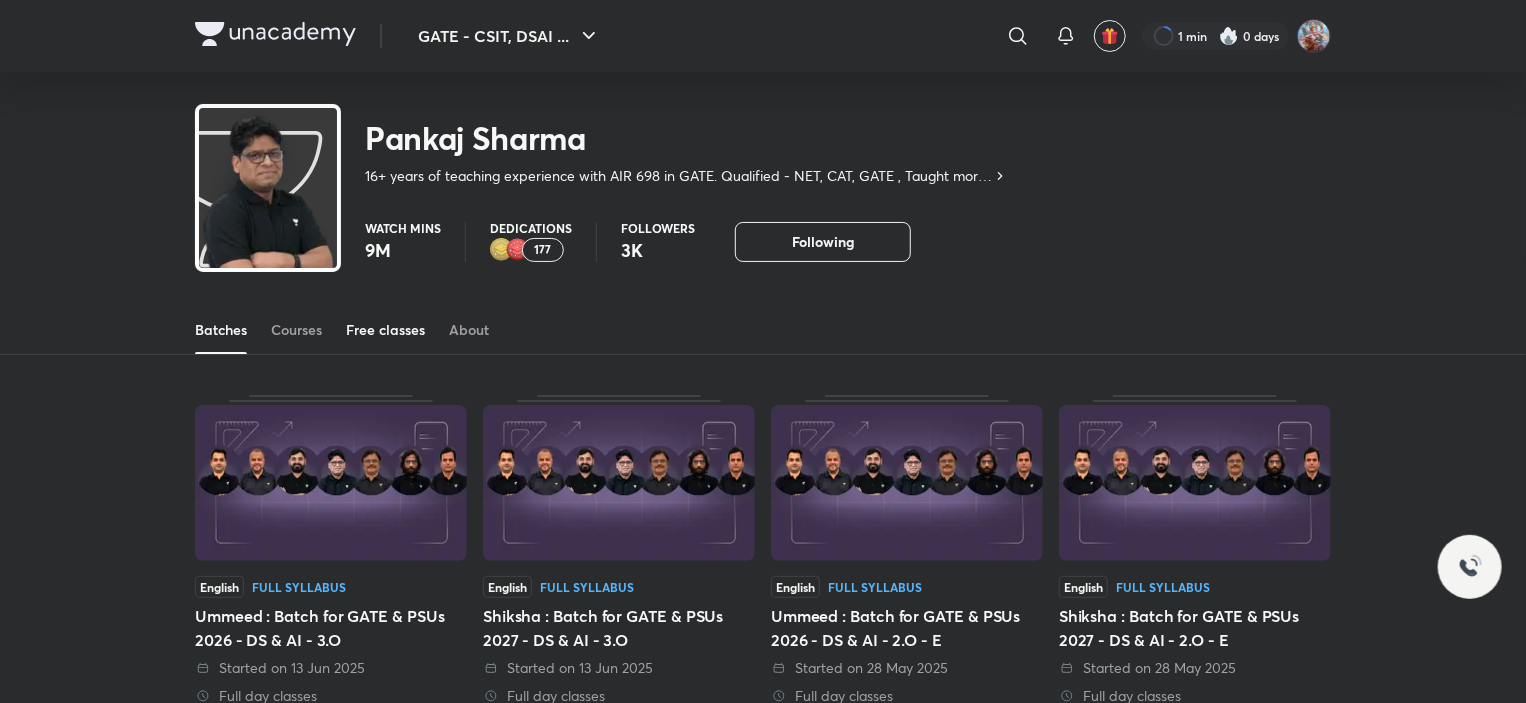click on "Free classes" at bounding box center [385, 330] 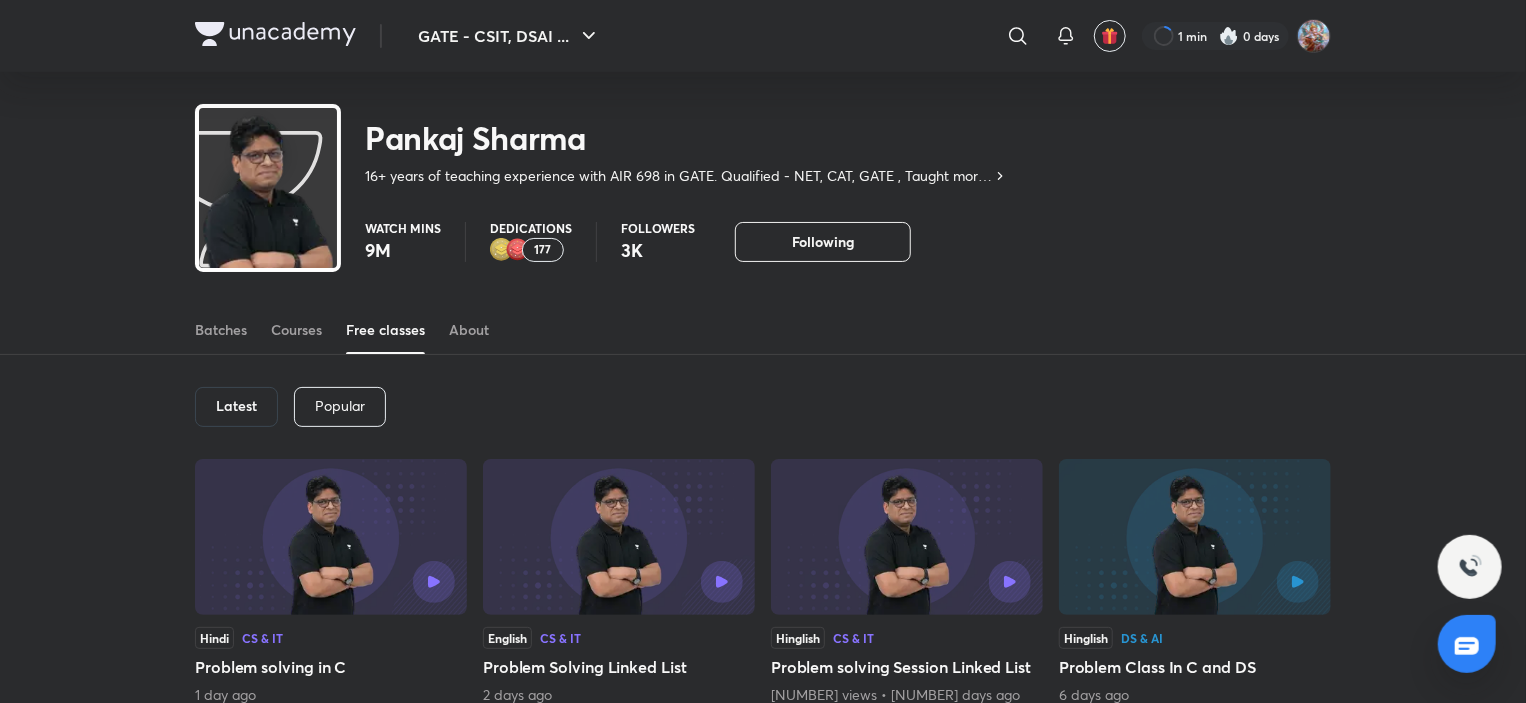 click on "Latest" at bounding box center [236, 407] 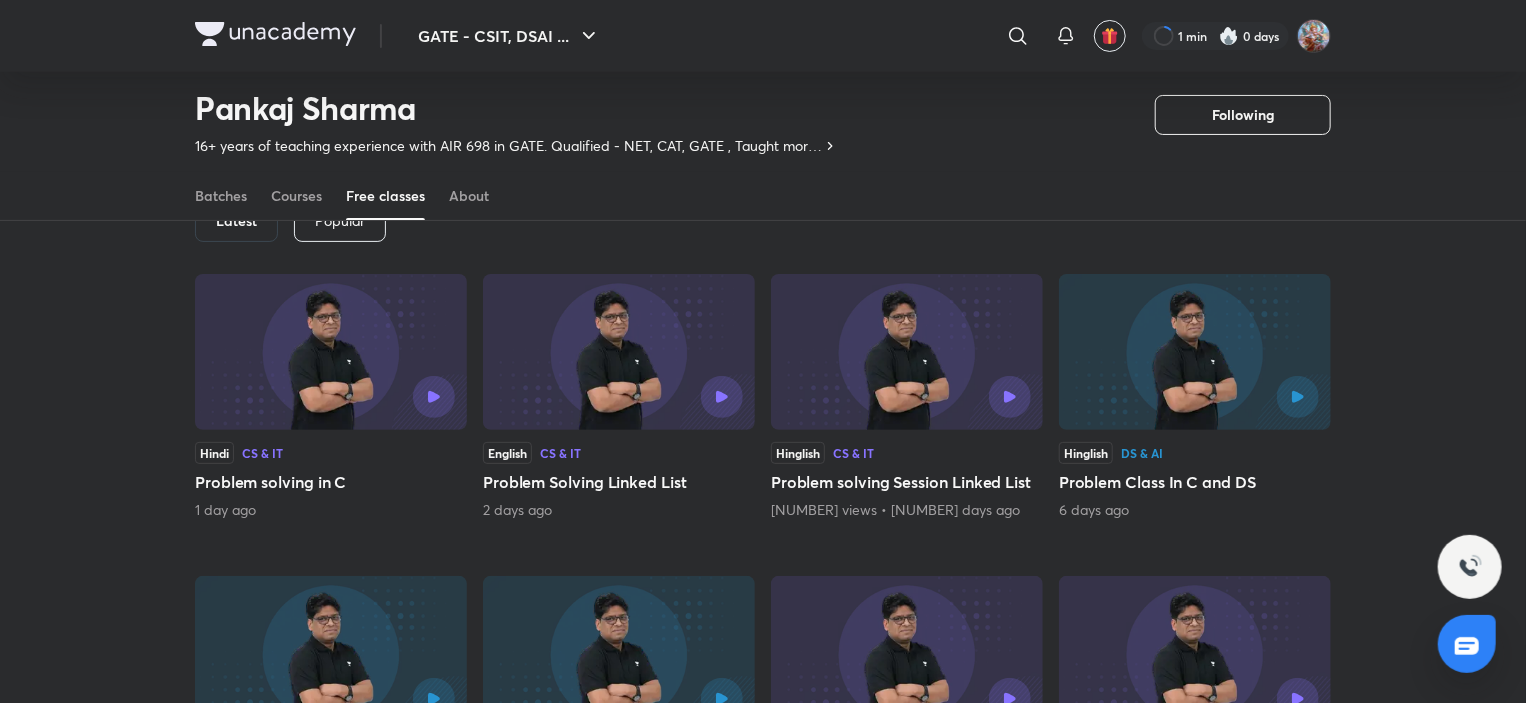 scroll, scrollTop: 186, scrollLeft: 0, axis: vertical 